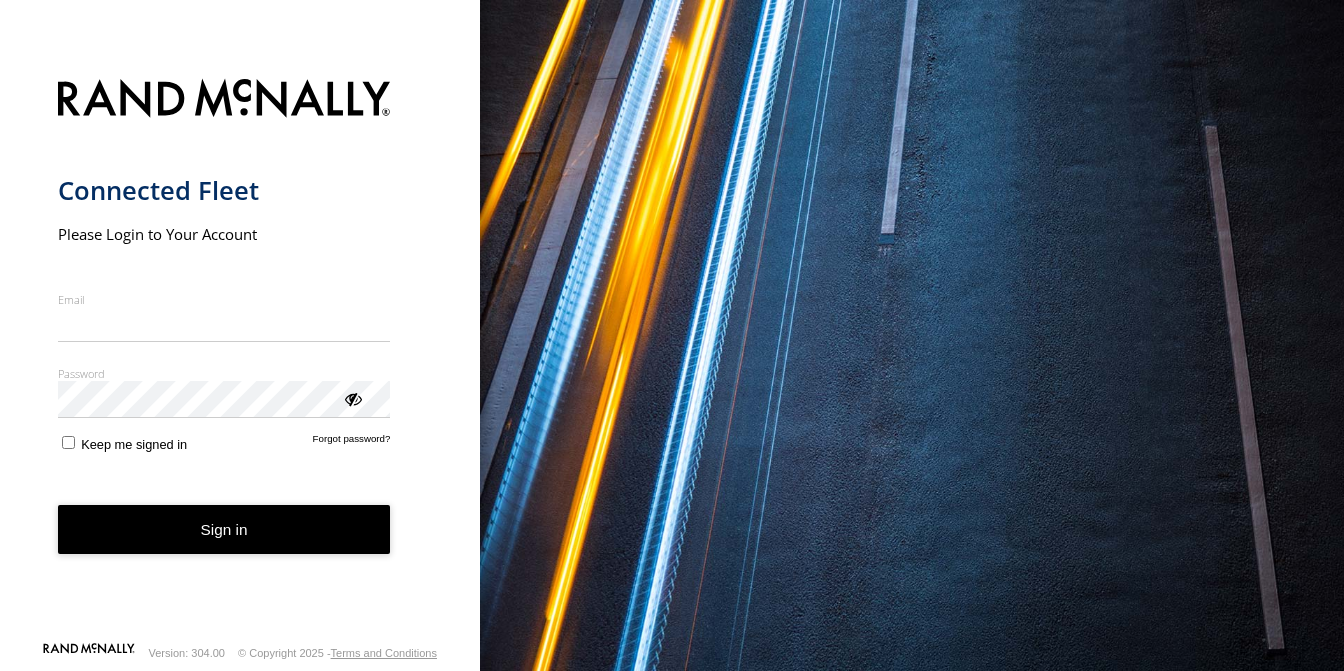 scroll, scrollTop: 0, scrollLeft: 0, axis: both 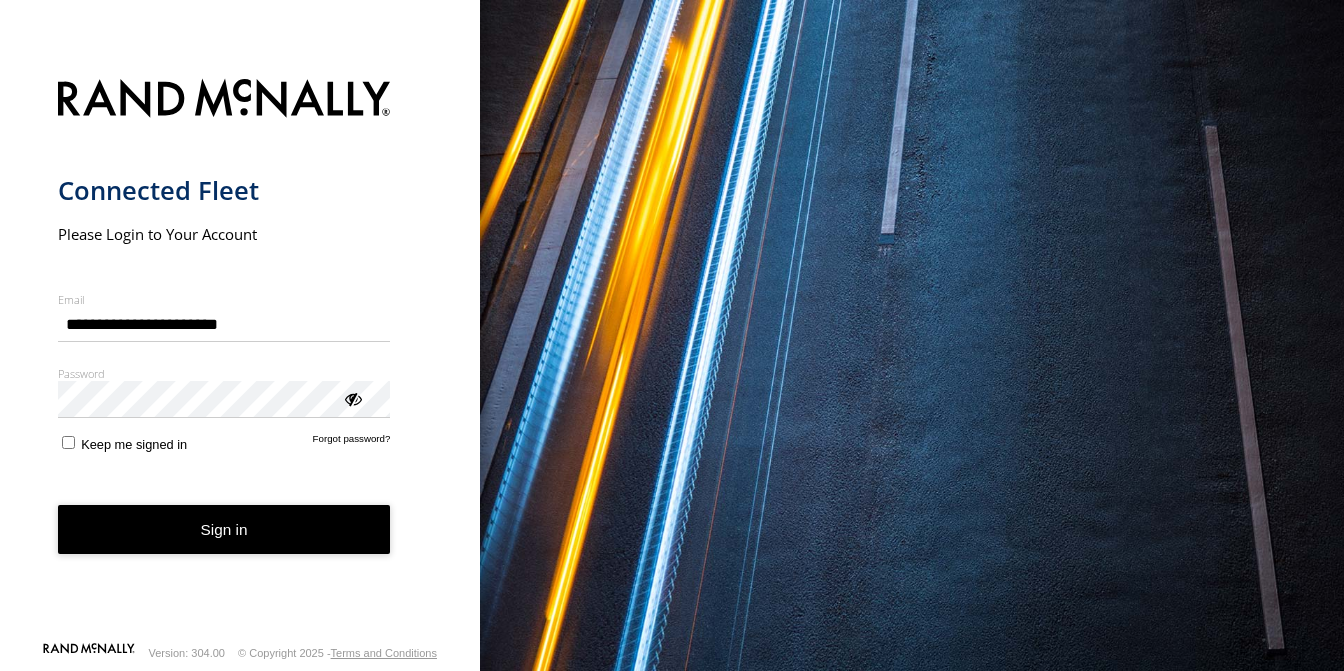 click on "**********" at bounding box center [240, 354] 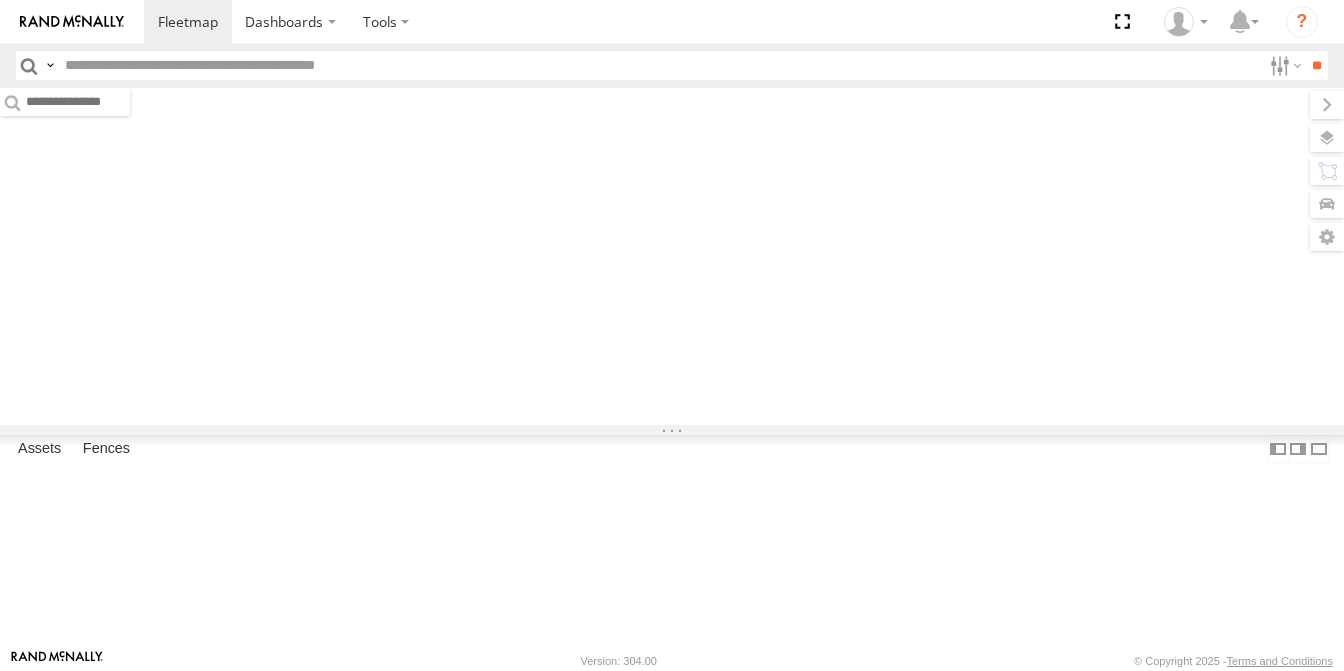 scroll, scrollTop: 0, scrollLeft: 0, axis: both 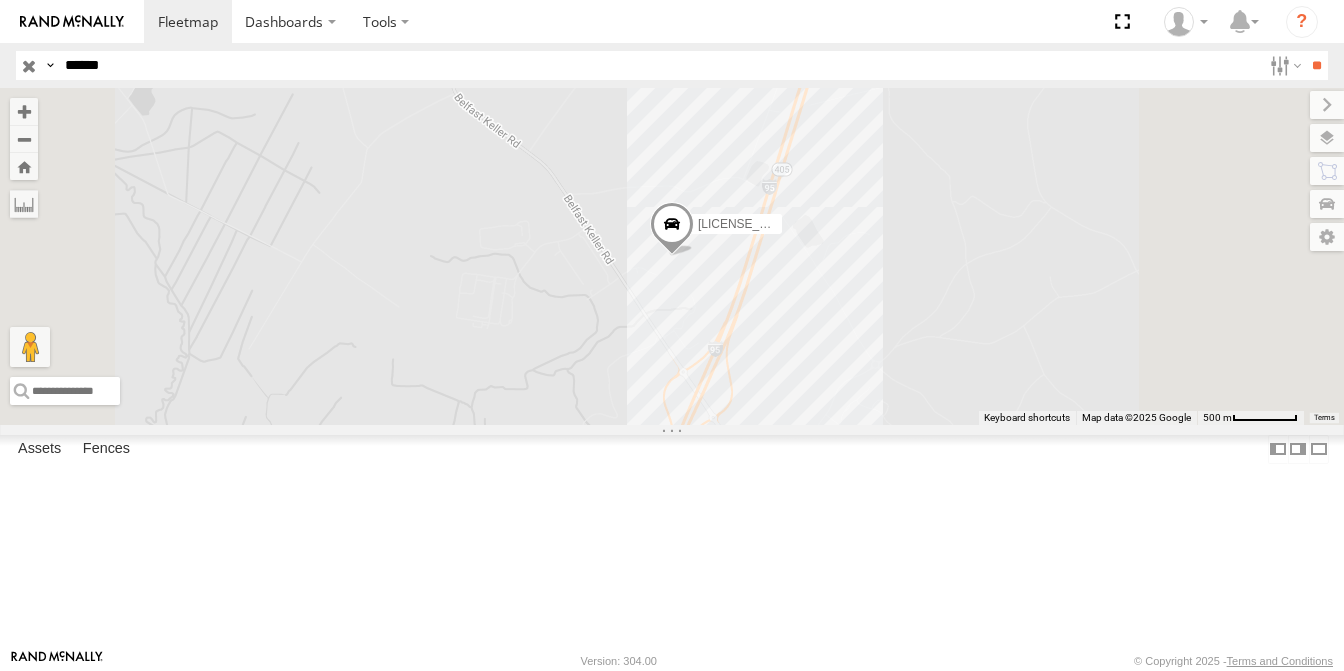 drag, startPoint x: 136, startPoint y: 59, endPoint x: 0, endPoint y: 36, distance: 137.93114 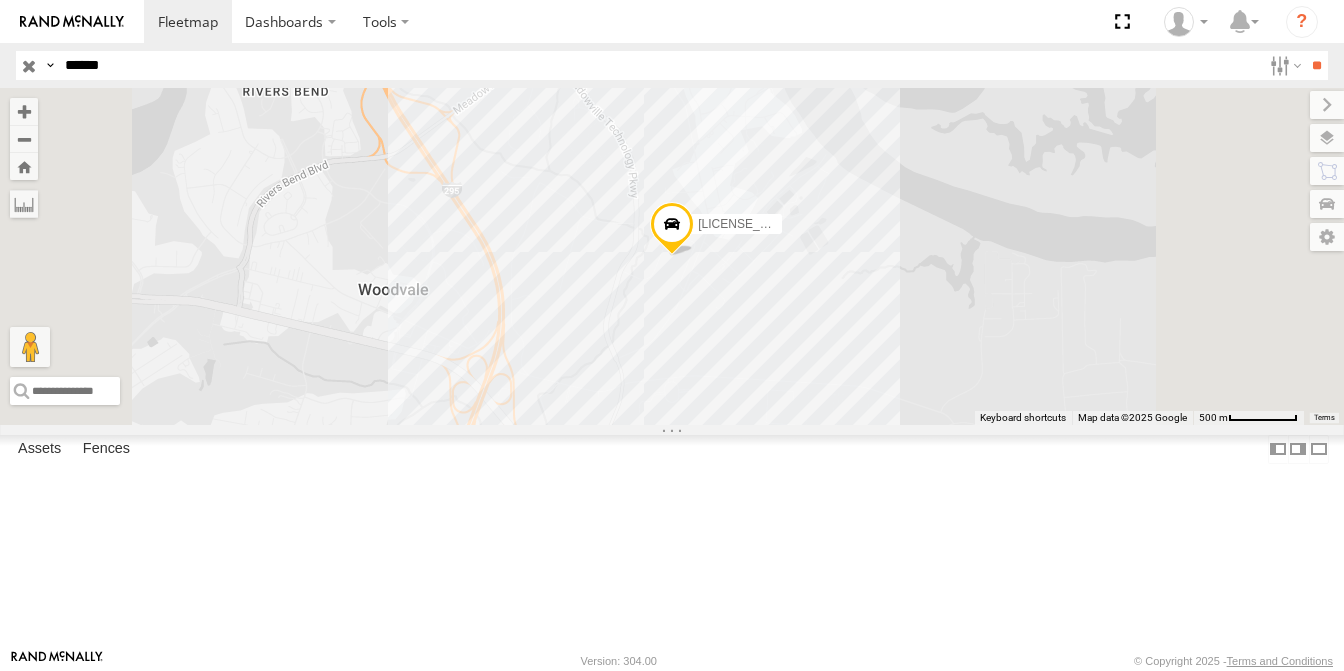 drag, startPoint x: 138, startPoint y: 59, endPoint x: 0, endPoint y: 53, distance: 138.13037 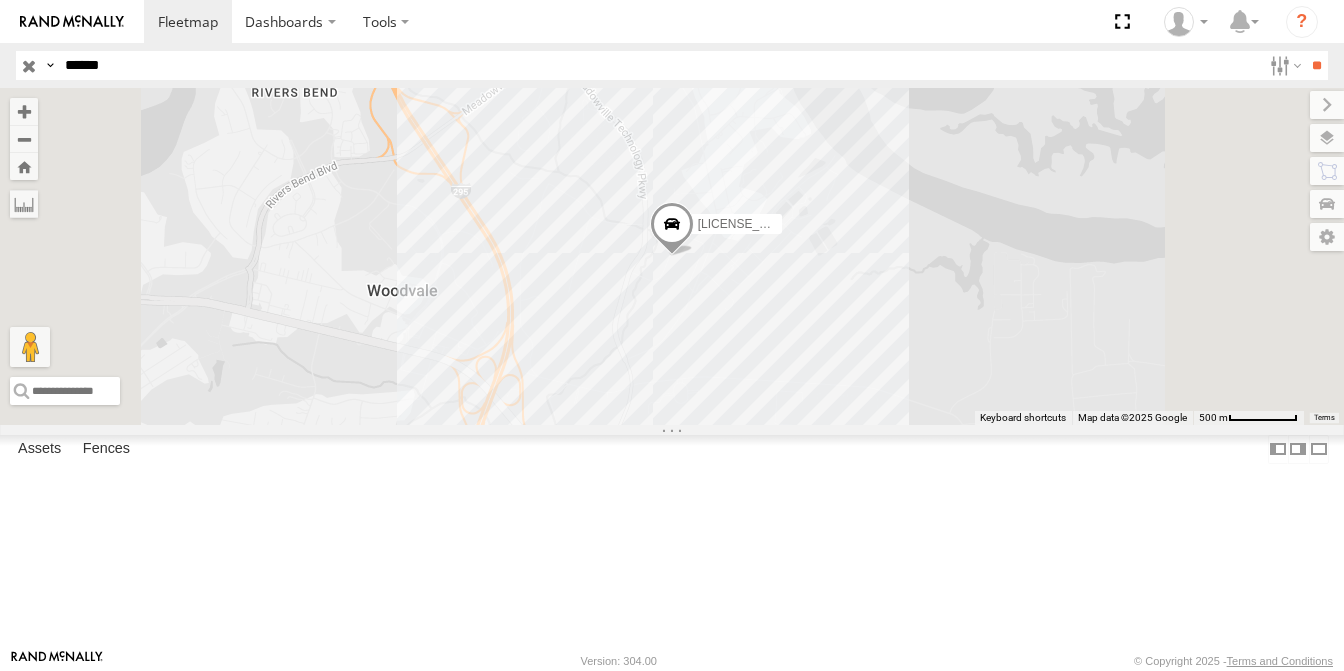 drag, startPoint x: 134, startPoint y: 59, endPoint x: 23, endPoint y: 15, distance: 119.40268 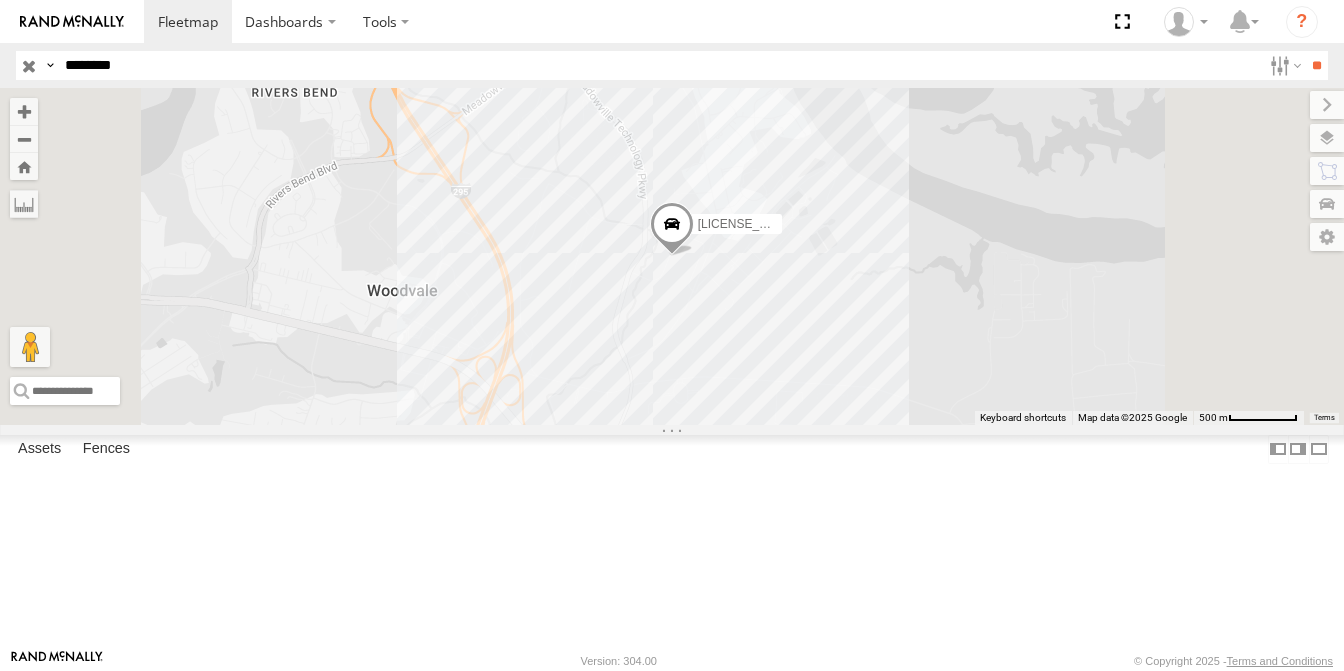 click on "**" at bounding box center (1316, 65) 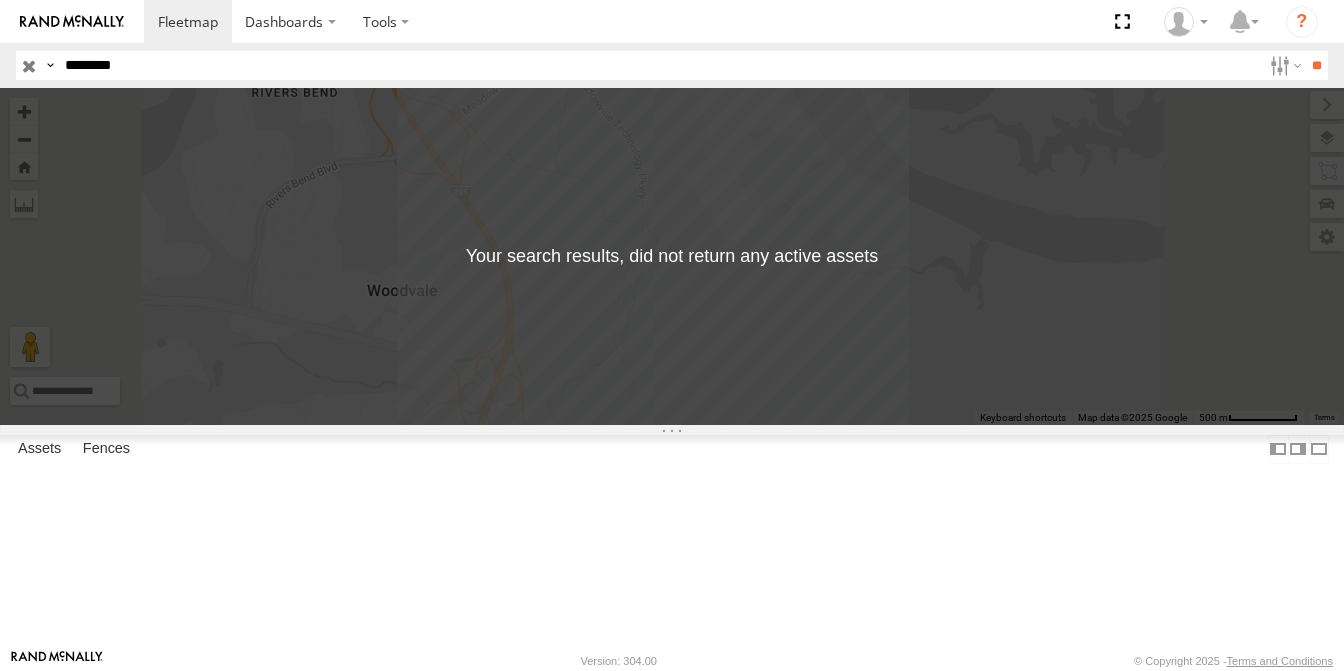 drag, startPoint x: 215, startPoint y: 71, endPoint x: 0, endPoint y: 38, distance: 217.51782 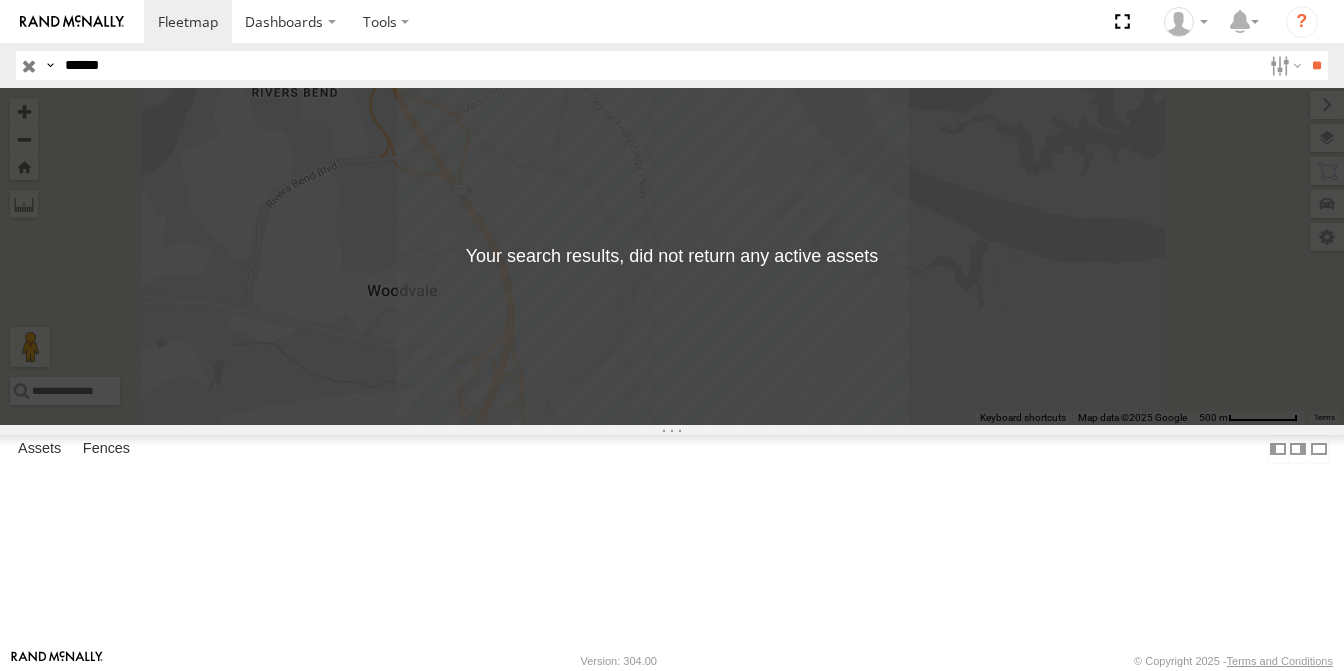 click on "**" at bounding box center [1316, 65] 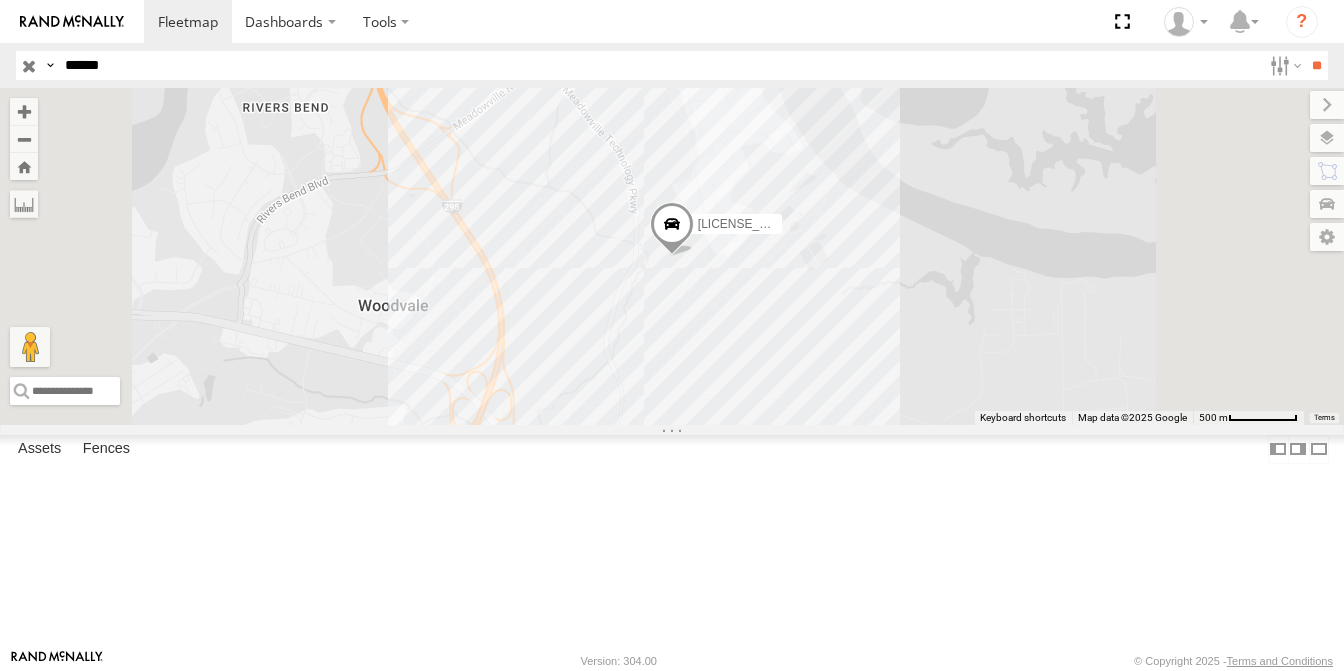 drag, startPoint x: 171, startPoint y: 79, endPoint x: 57, endPoint y: 27, distance: 125.299644 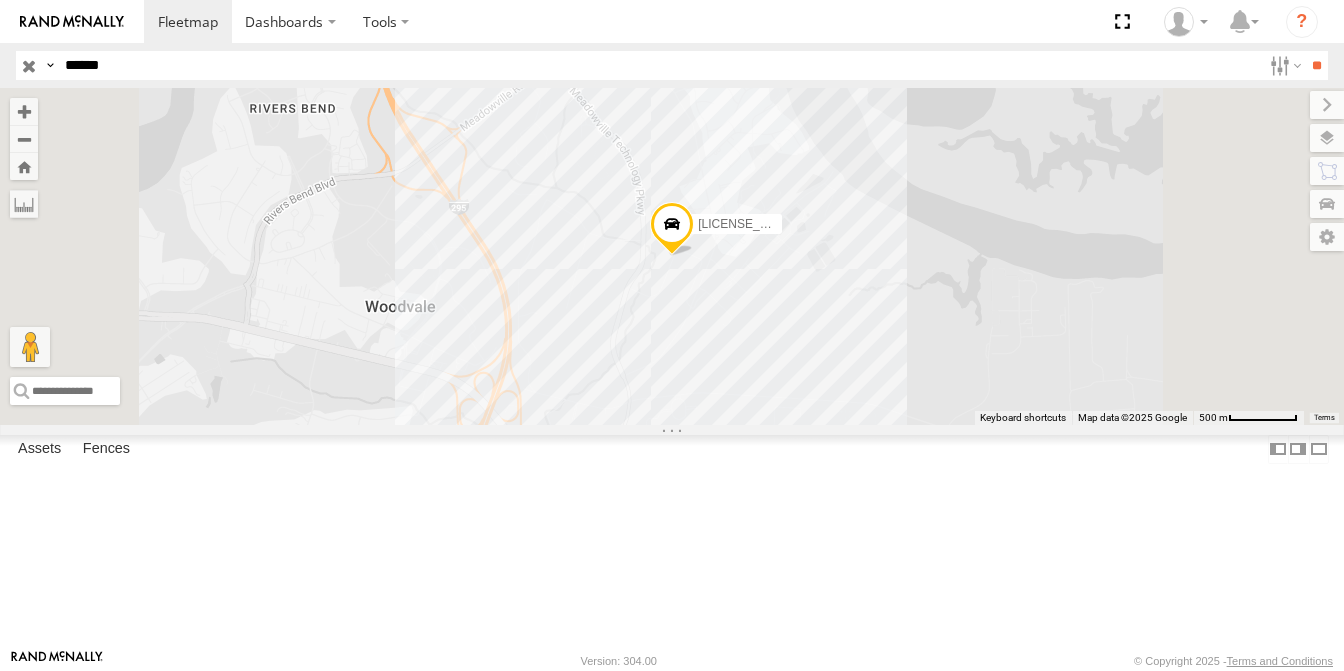 drag, startPoint x: 176, startPoint y: 77, endPoint x: 0, endPoint y: 62, distance: 176.63805 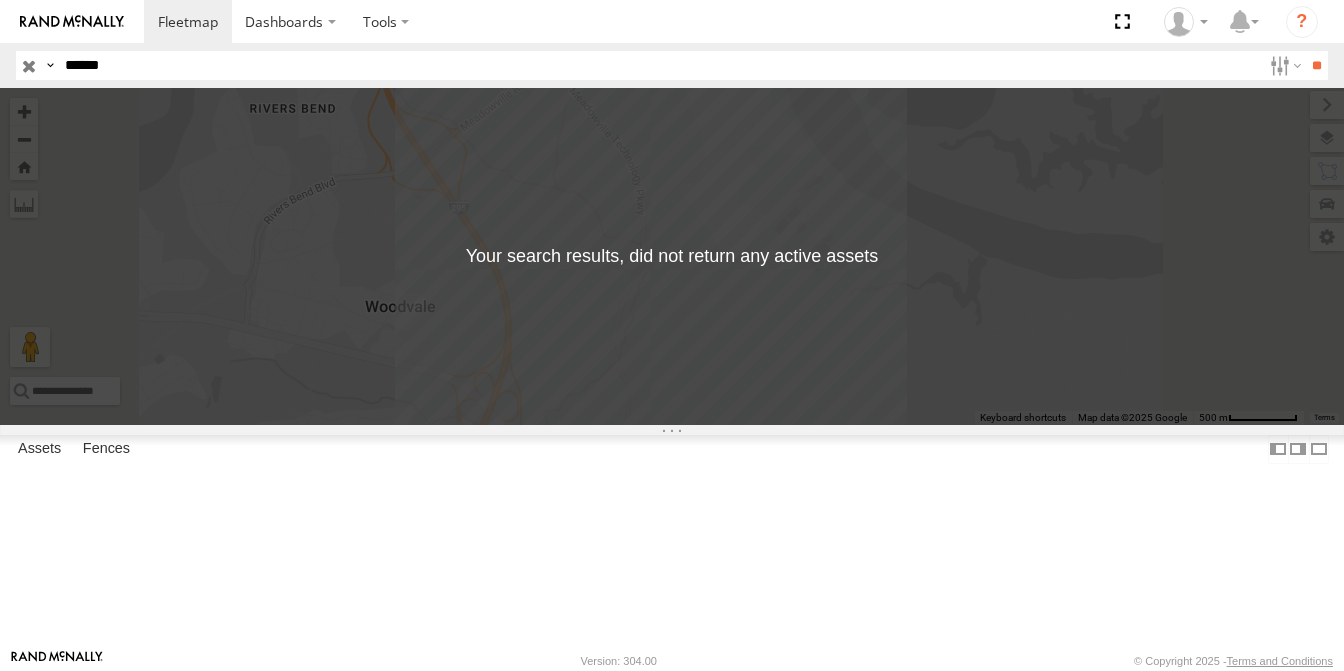 drag, startPoint x: 166, startPoint y: 59, endPoint x: 0, endPoint y: 36, distance: 167.5858 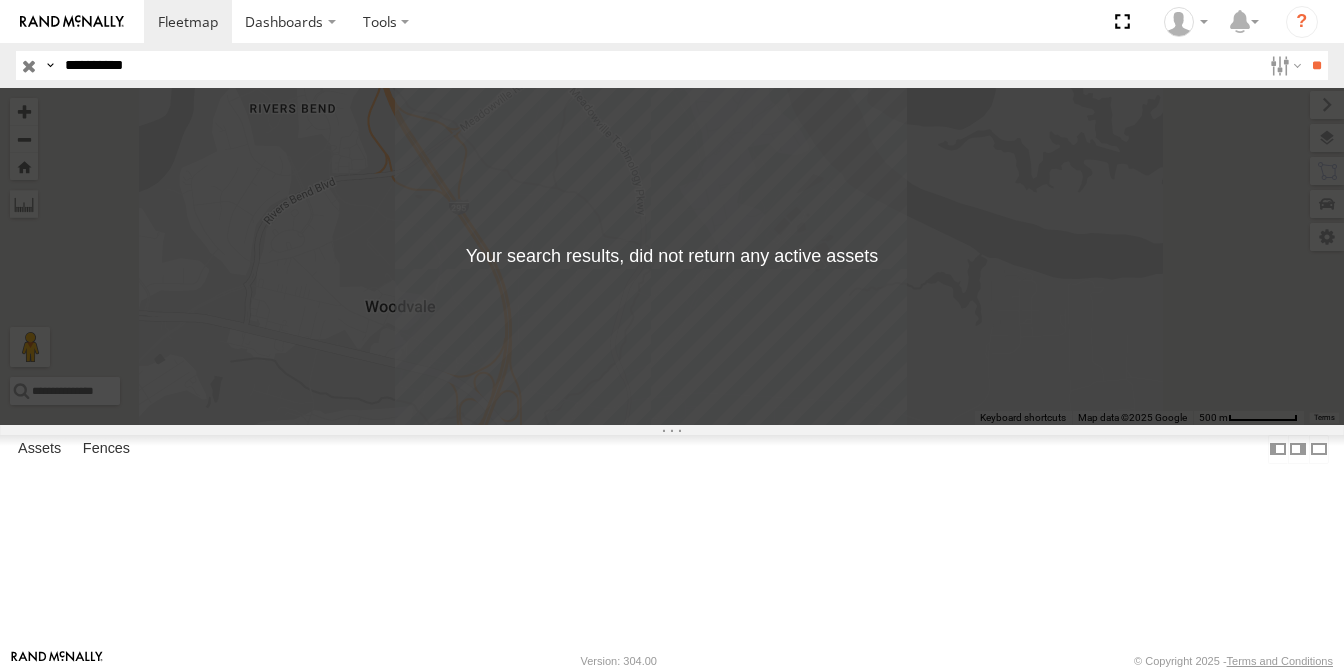 click on "**" at bounding box center (1316, 65) 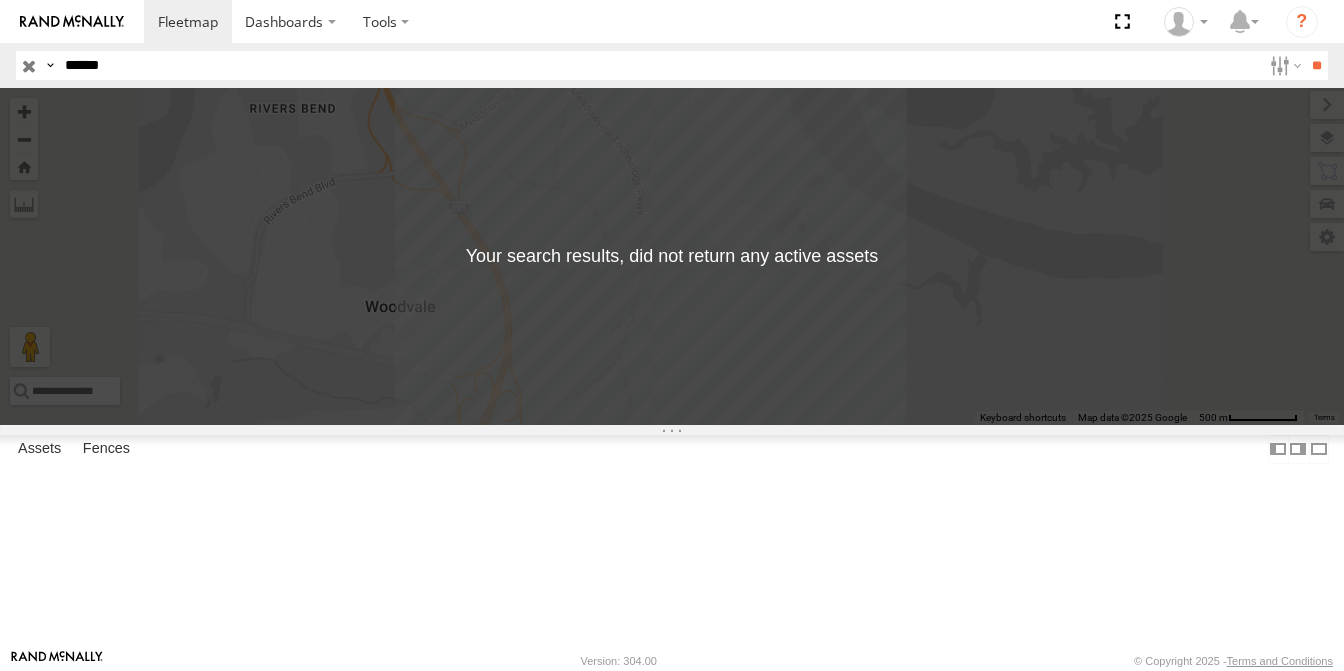 click on "**" at bounding box center [1316, 65] 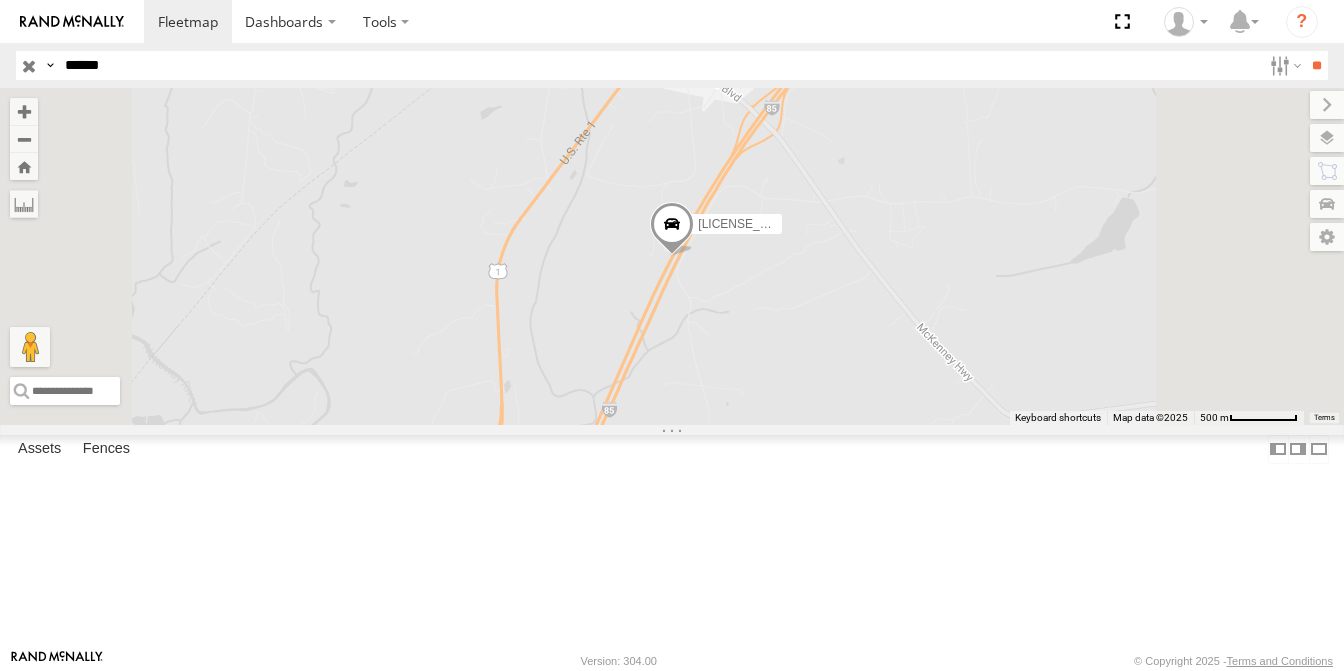drag, startPoint x: 144, startPoint y: 59, endPoint x: 0, endPoint y: 57, distance: 144.01389 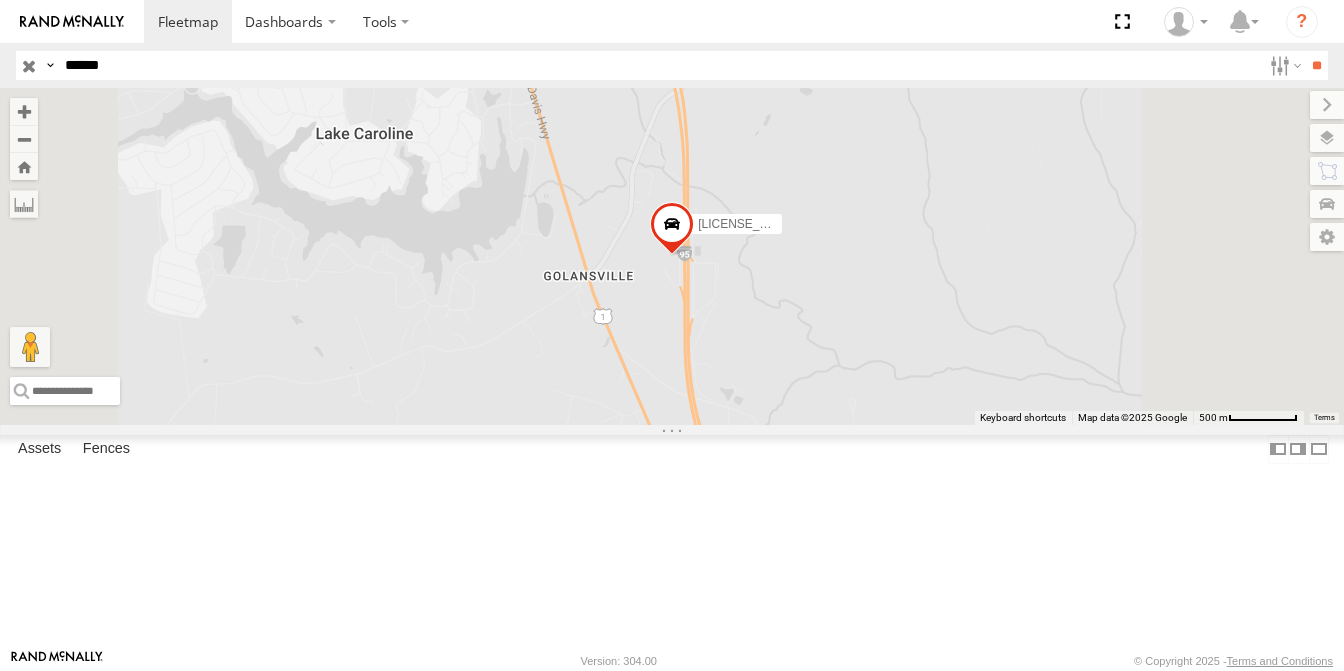 drag, startPoint x: 122, startPoint y: 71, endPoint x: 0, endPoint y: 56, distance: 122.91867 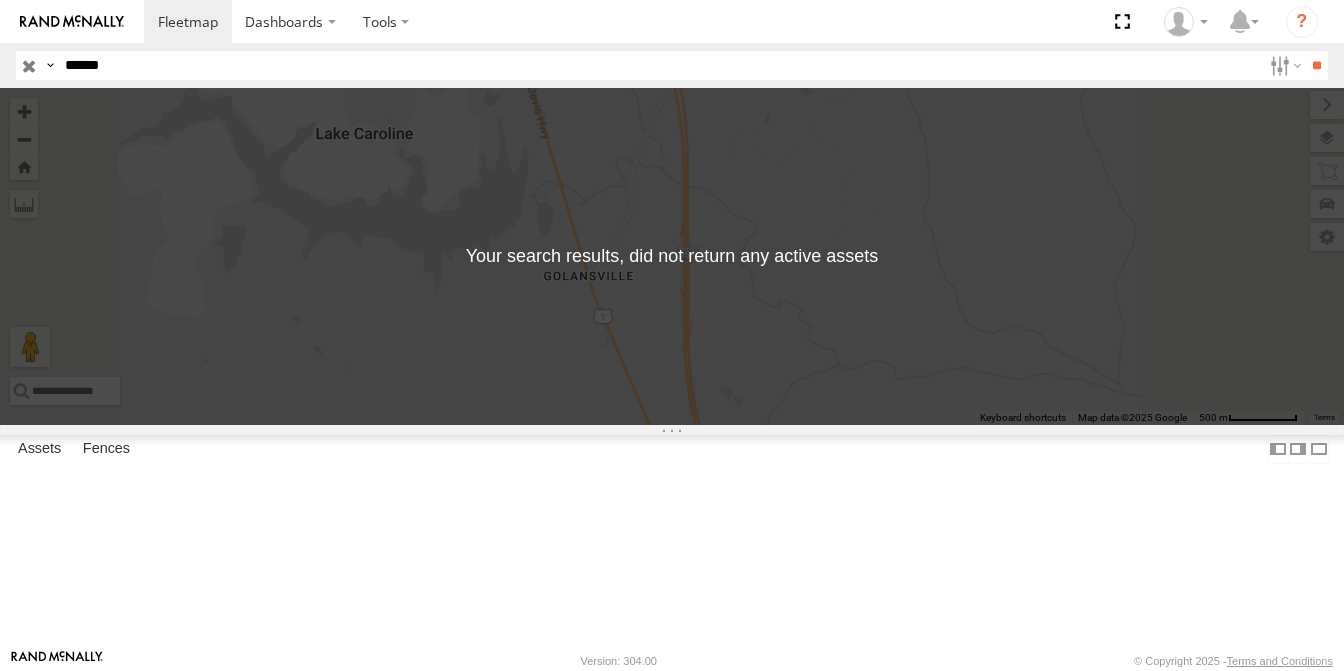 drag, startPoint x: 255, startPoint y: 66, endPoint x: 7, endPoint y: 63, distance: 248.01814 